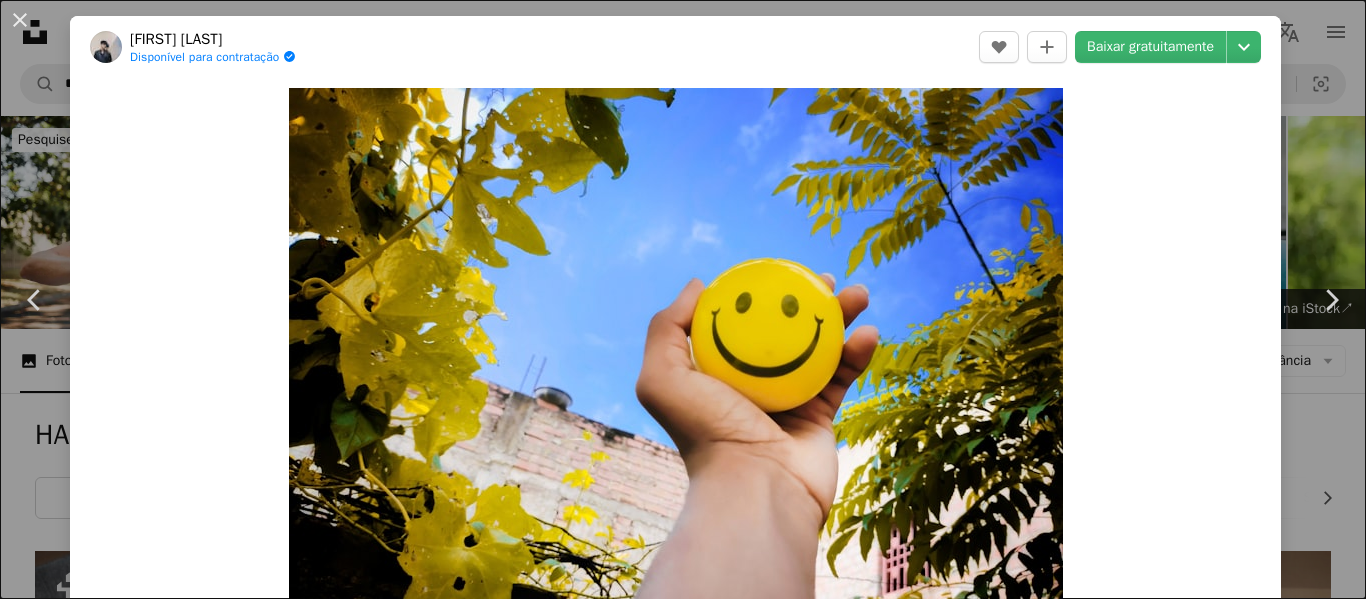 scroll, scrollTop: 6747, scrollLeft: 0, axis: vertical 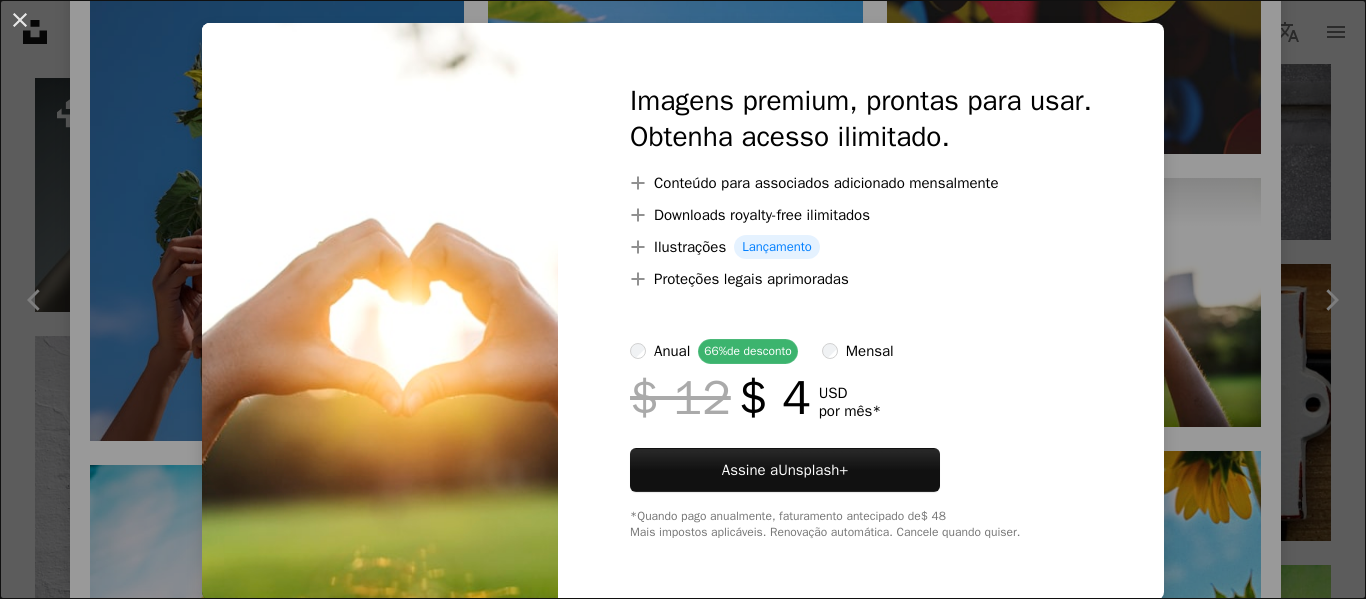 click on "An X shape Imagens premium, prontas para usar. Obtenha acesso ilimitado. A plus sign Conteúdo para associados adicionado mensalmente A plus sign Downloads royalty-free ilimitados A plus sign Ilustrações  Lançamento A plus sign Proteções legais aprimoradas anual 66%  de desconto mensal $ 12   $ 4 USD por mês * Assine a  Unsplash+ *Quando pago anualmente, faturamento antecipado de  $ 48 Mais impostos aplicáveis. Renovação automática. Cancele quando quiser." at bounding box center [683, 299] 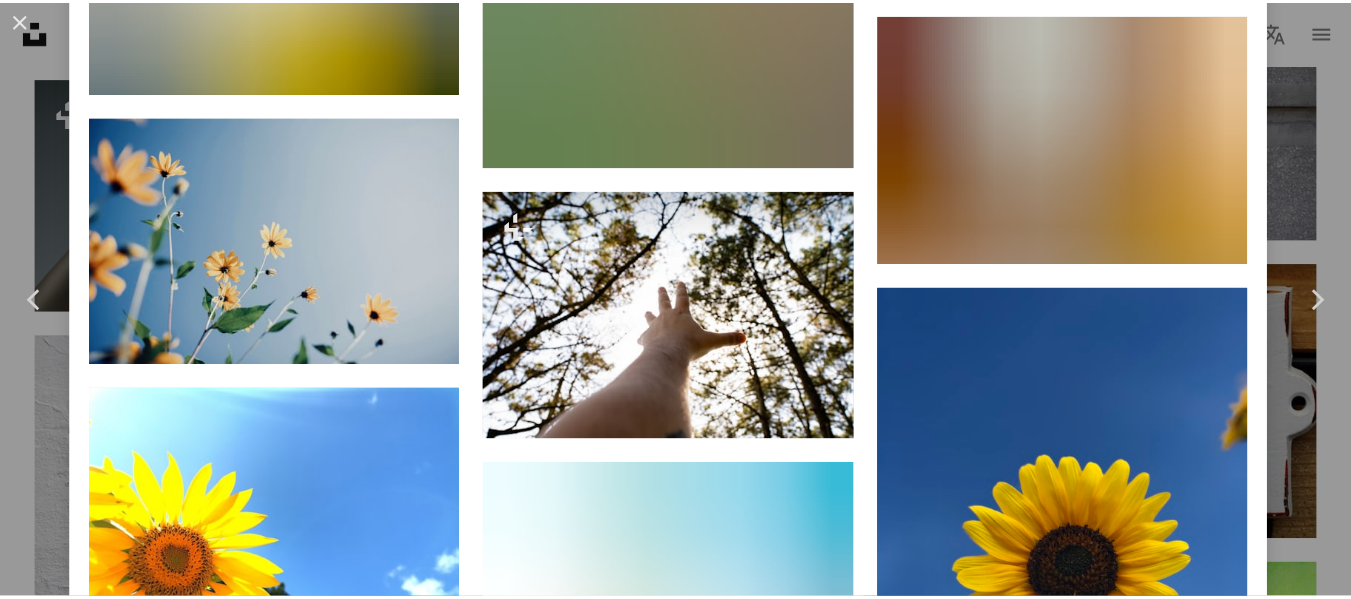 scroll, scrollTop: 13258, scrollLeft: 0, axis: vertical 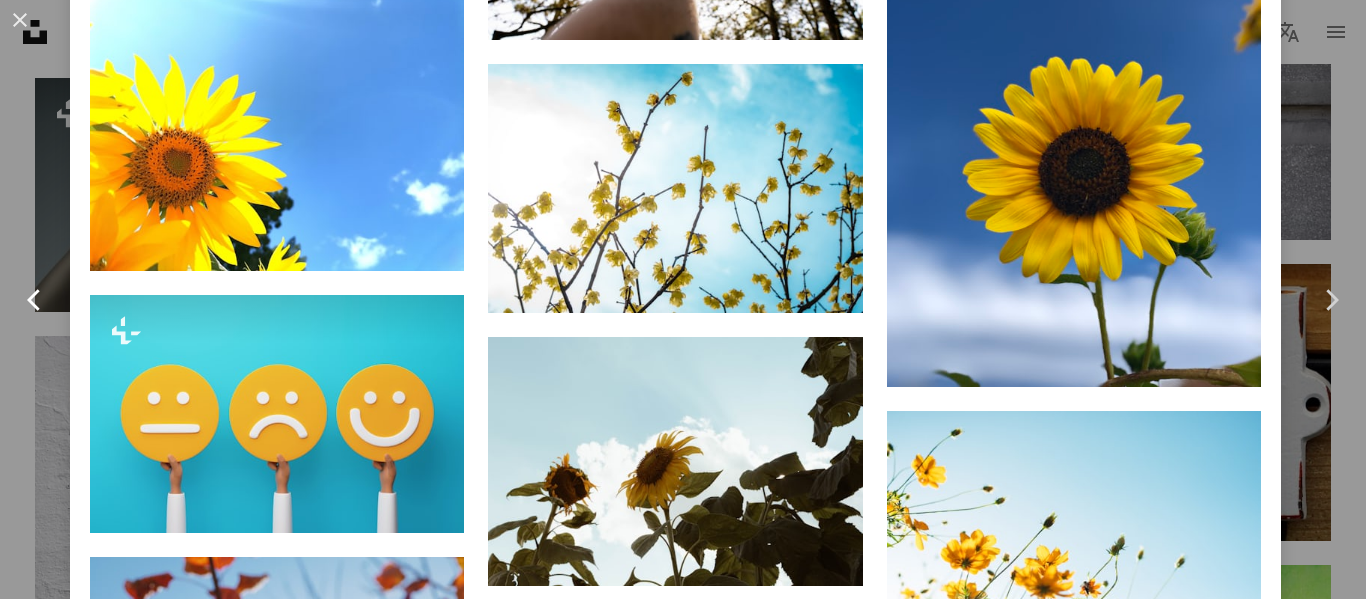 click on "Chevron left" at bounding box center [35, 300] 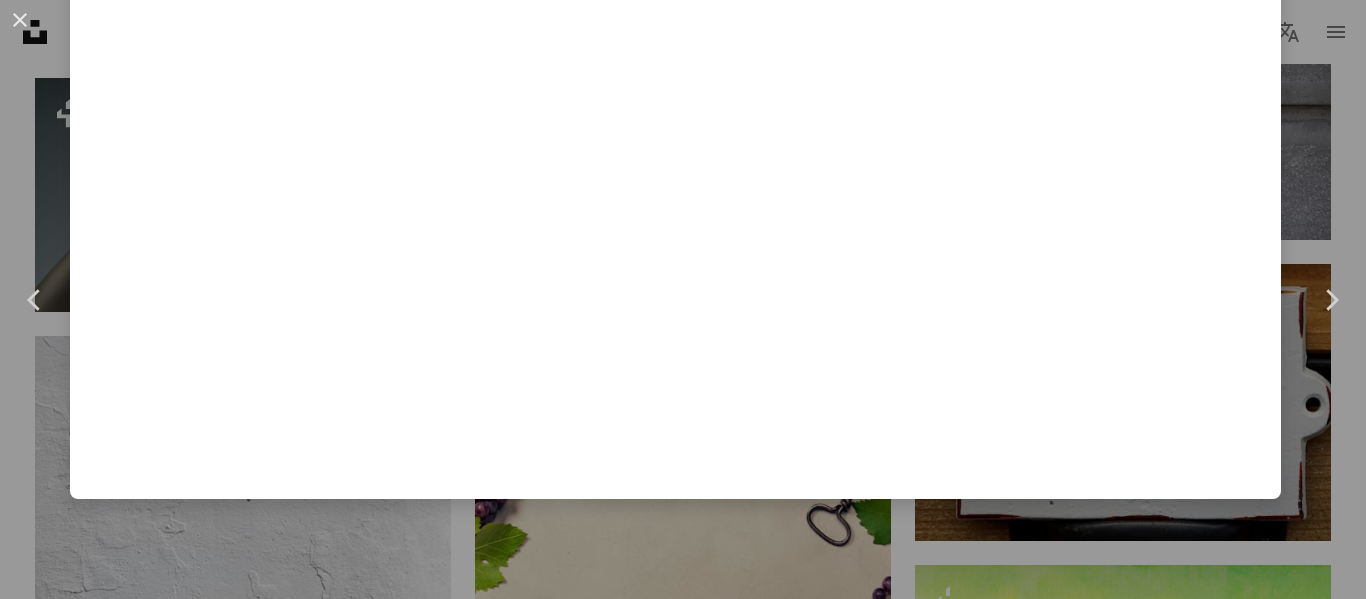 click on "An X shape Chevron left Chevron right Kseniya Lapteva Para  Unsplash+ A heart A plus sign A lock Baixar Zoom in A forward-right arrow Compartilhar More Actions Calendar outlined Publicada em  9 de novembro de 2022 Safety Com a  Licença da Unsplash+ papel de parede fundo amarelo Renderização 3D imagem digital prestar Fotos de stock gratuitas Desta série Chevron right Plus sign for Unsplash+ Plus sign for Unsplash+ Plus sign for Unsplash+ Plus sign for Unsplash+ Plus sign for Unsplash+ Plus sign for Unsplash+ Plus sign for Unsplash+ Plus sign for Unsplash+ Plus sign for Unsplash+ Plus sign for Unsplash+ Imagens relacionadas Plus sign for Unsplash+ A heart A plus sign Kseniya Lapteva Para  Unsplash+ A lock Baixar Plus sign for Unsplash+ A heart A plus sign Mohamed Nohassi Para  Unsplash+ A lock Baixar Plus sign for Unsplash+ A heart A plus sign Natalia Blauth Para  Unsplash+ A lock Baixar Plus sign for Unsplash+ A heart A plus sign paul campbell Para  Unsplash+ A lock Baixar Plus sign for Unsplash+ A heart" at bounding box center [683, 299] 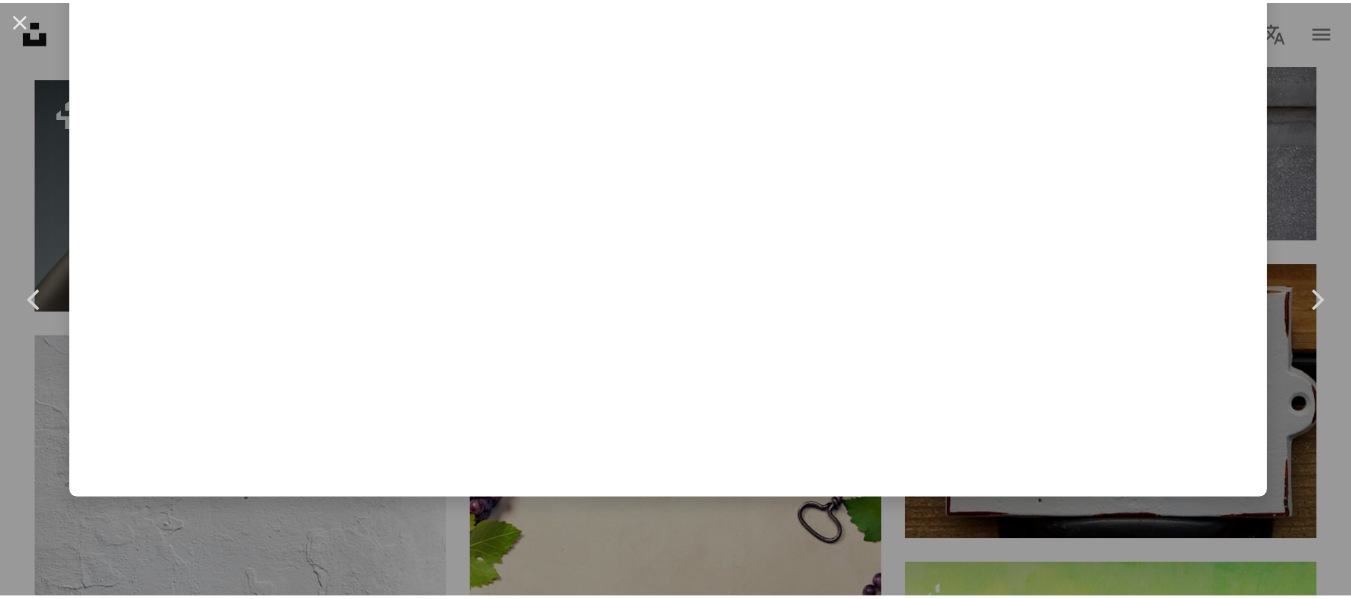 scroll, scrollTop: 0, scrollLeft: 0, axis: both 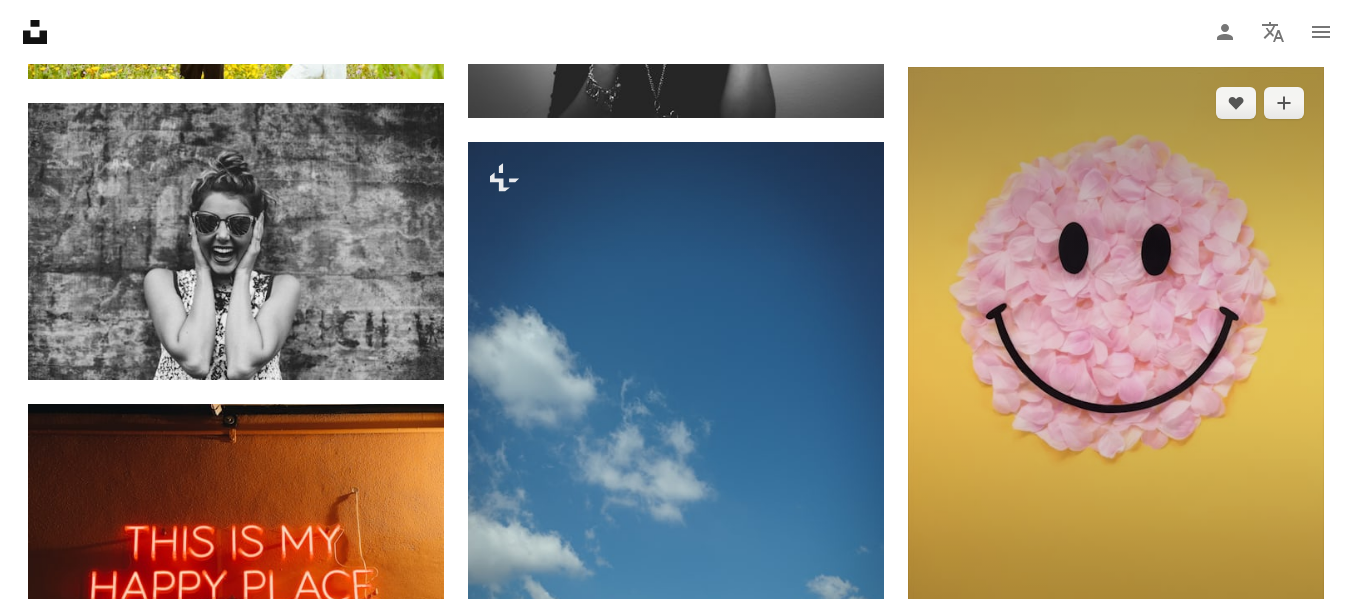 click at bounding box center [1116, 360] 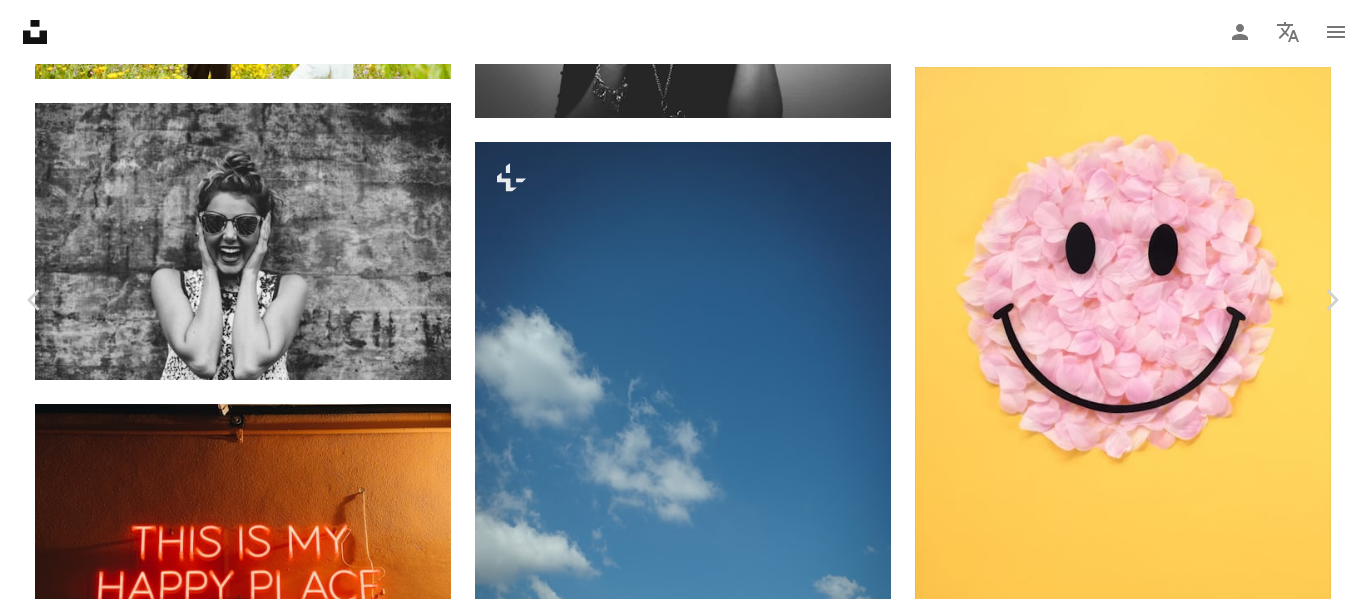 scroll, scrollTop: 1500, scrollLeft: 0, axis: vertical 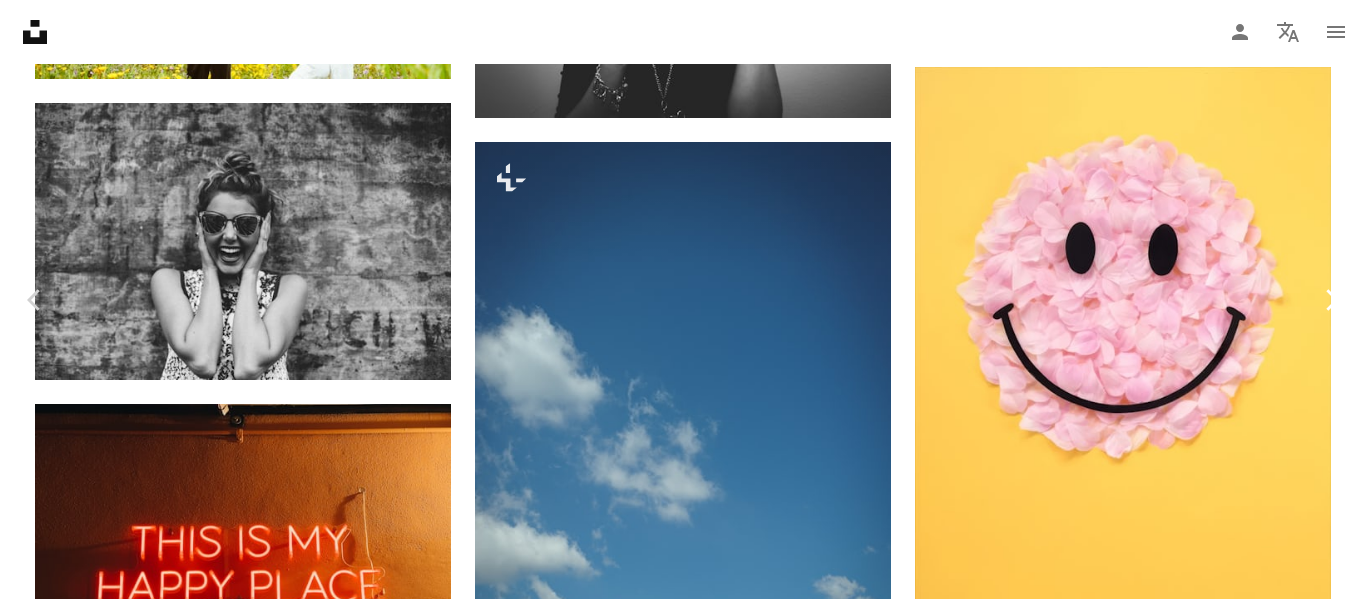 click on "Chevron right" at bounding box center [1331, 300] 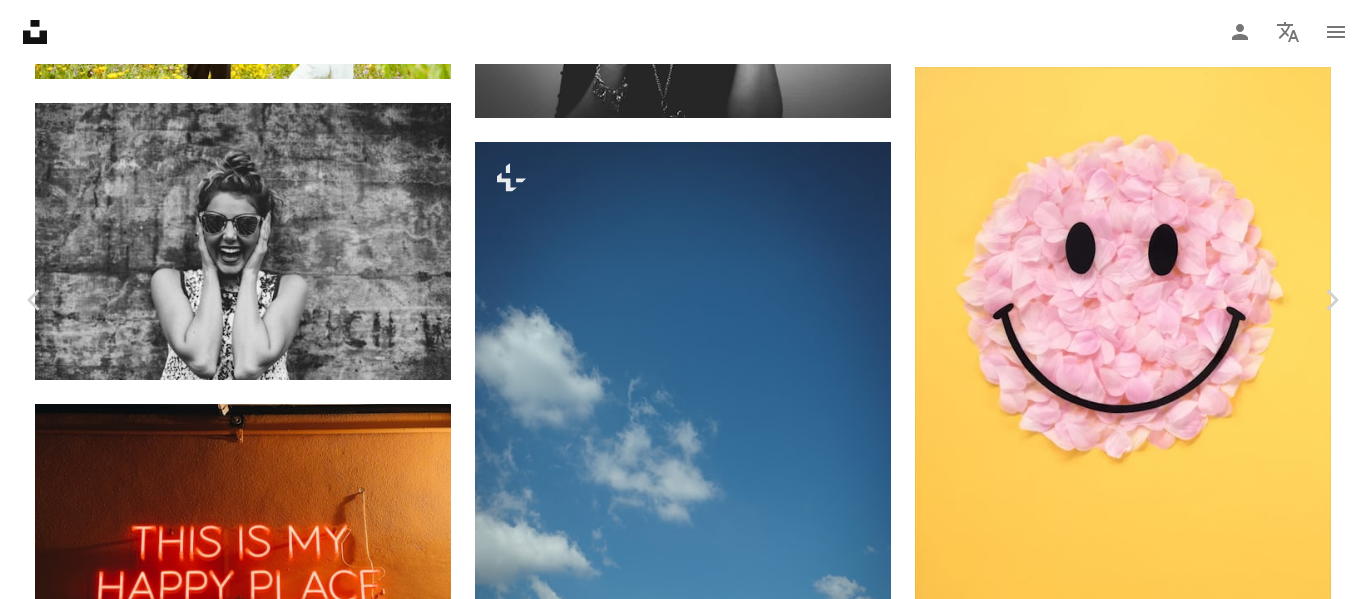 click on "An X shape Chevron left Chevron right Buddy AN Disponível para contratação A checkmark inside of a circle A heart A plus sign Baixar gratuitamente Chevron down Zoom in Visualizações 326.063 Downloads 6.173 Destaque em Fotos ,  Experimental A forward-right arrow Compartilhar Info icon Informações More Actions A map marker 日本 Calendar outlined Publicada em  3 de julho de 2024 Safety Uso gratuito sob a  Licença da Unsplash experimental flor arte papel rosa joalheria florescer símbolo acessório hóquei colar Acessórios Dahlia pétala artesanato disco de hóquei no gelo Planos de fundo Pesquise imagens premium relacionadas na iStock  |  Economize 20% com o código UNSPLASH20 Ver mais na iStock  ↗ Imagens relacionadas A heart A plus sign Kash Tandon Disponível para contratação A checkmark inside of a circle Arrow pointing down Plus sign for Unsplash+ A heart A plus sign Getty Images Para  Unsplash+ A lock Baixar A heart A plus sign Andres Hernandez Arrow pointing down A heart A plus sign A heart" at bounding box center [683, 5066] 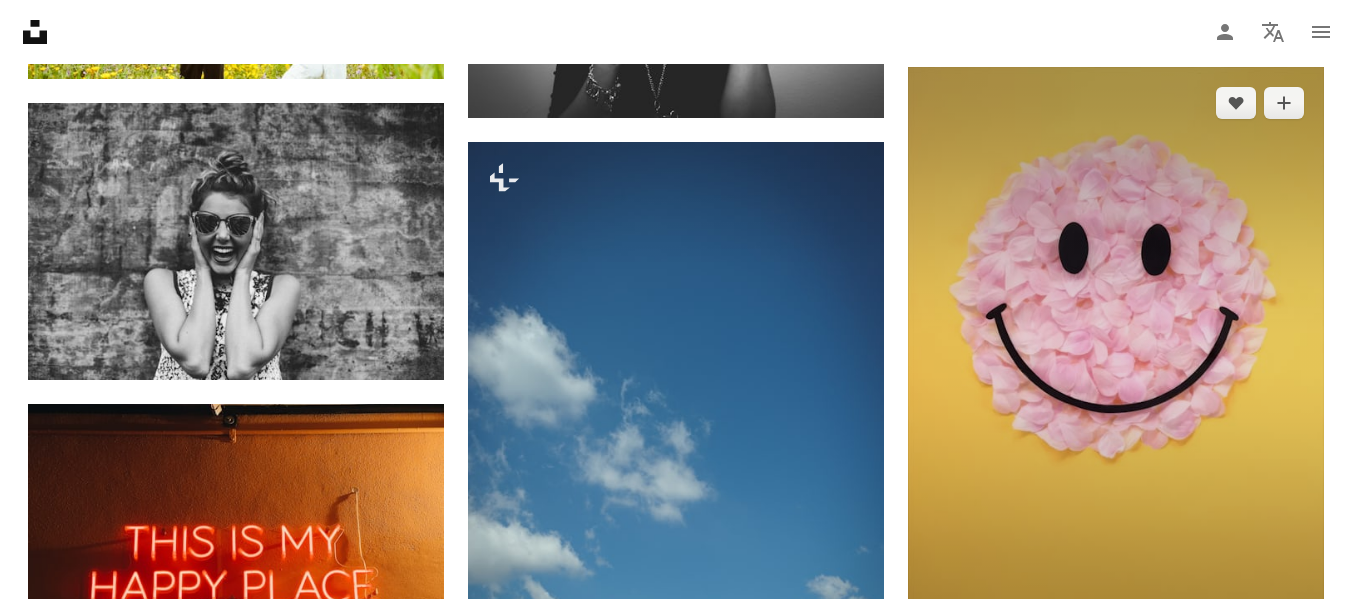click at bounding box center (1116, 360) 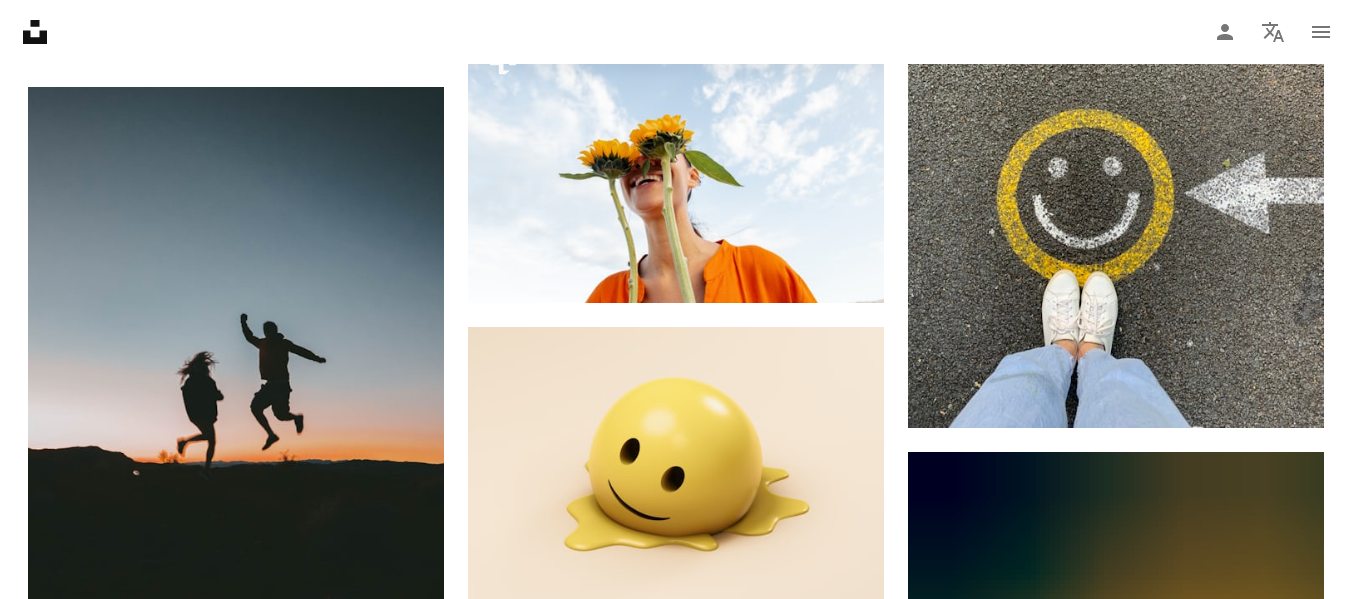 scroll, scrollTop: 17763, scrollLeft: 0, axis: vertical 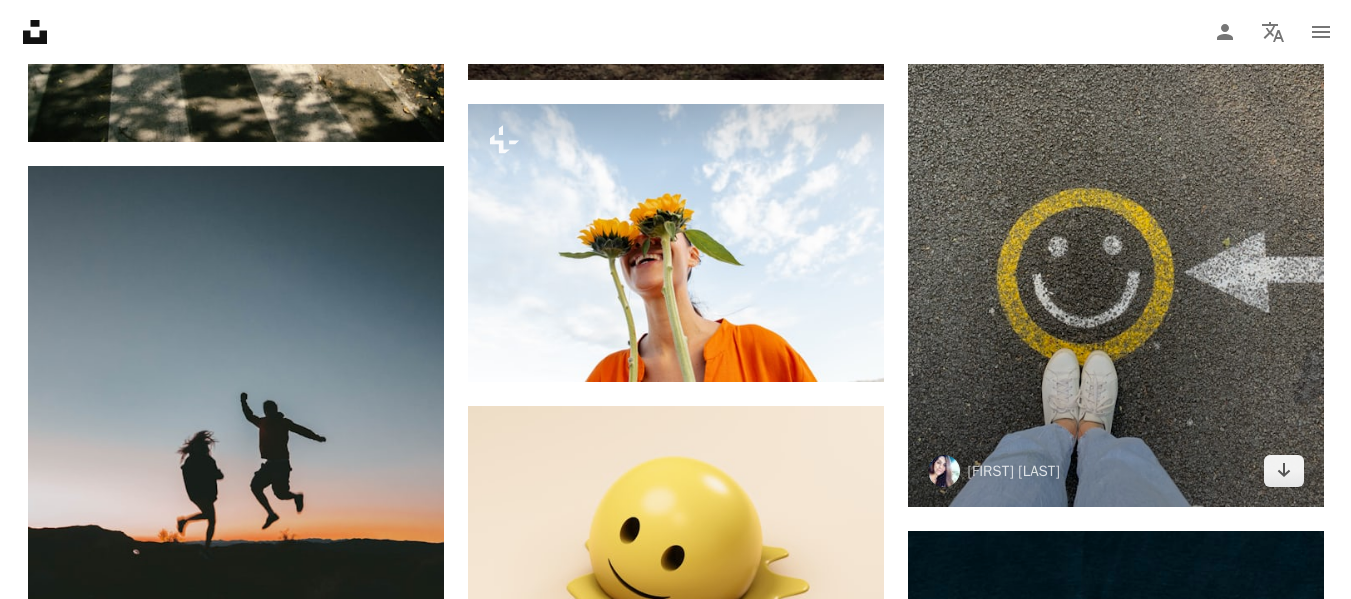 click at bounding box center (1116, 229) 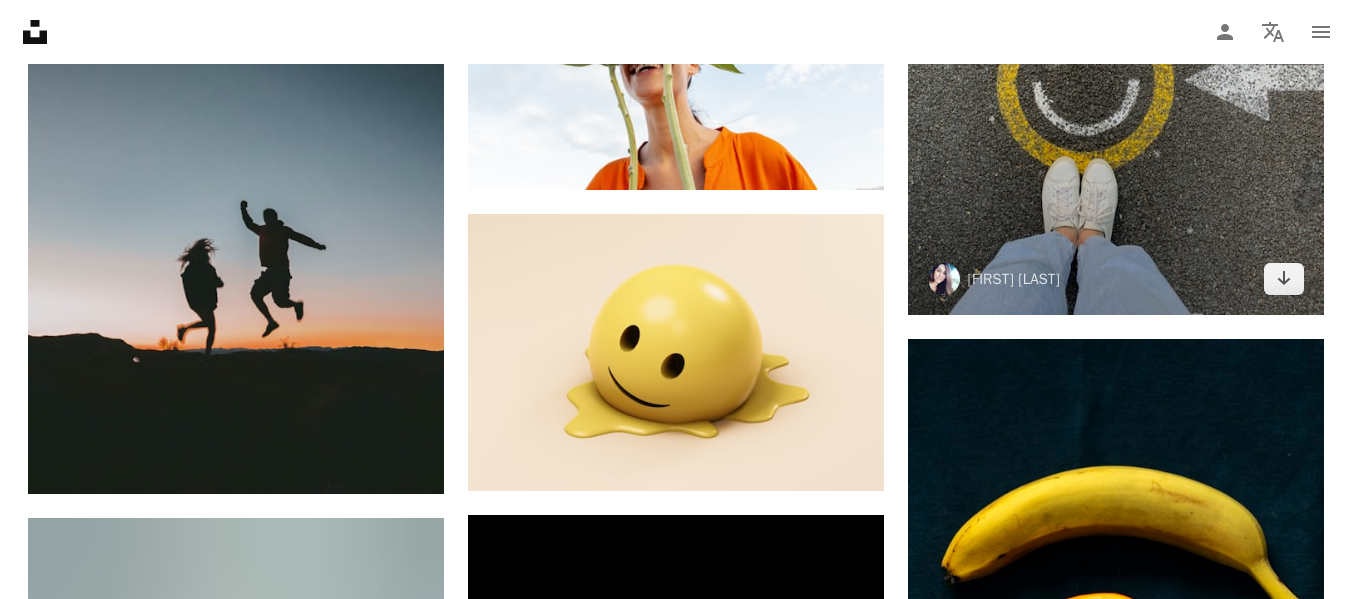 scroll, scrollTop: 17923, scrollLeft: 0, axis: vertical 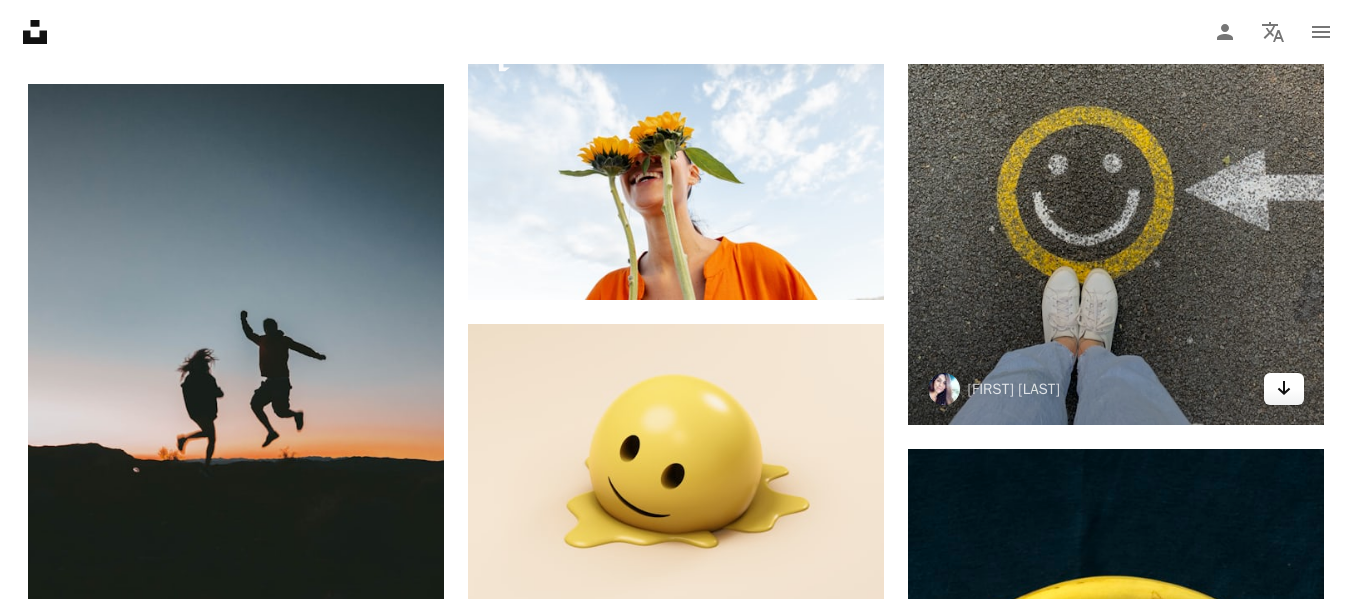 click on "Arrow pointing down" at bounding box center [1284, 389] 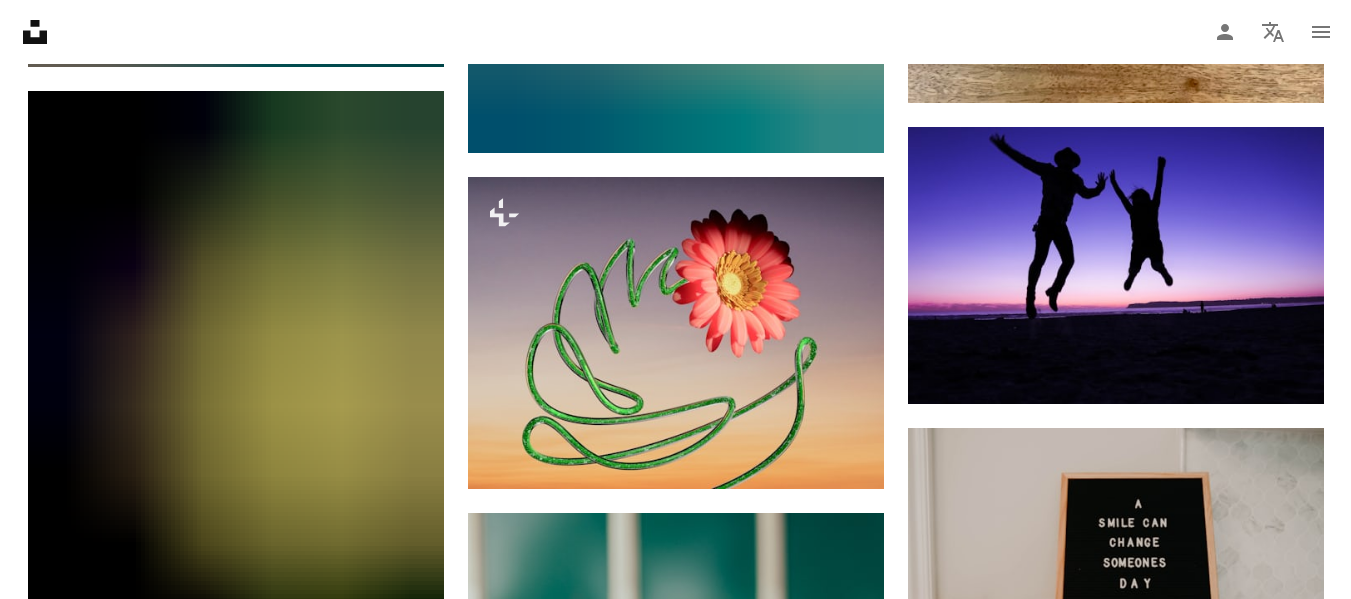 scroll, scrollTop: 22305, scrollLeft: 0, axis: vertical 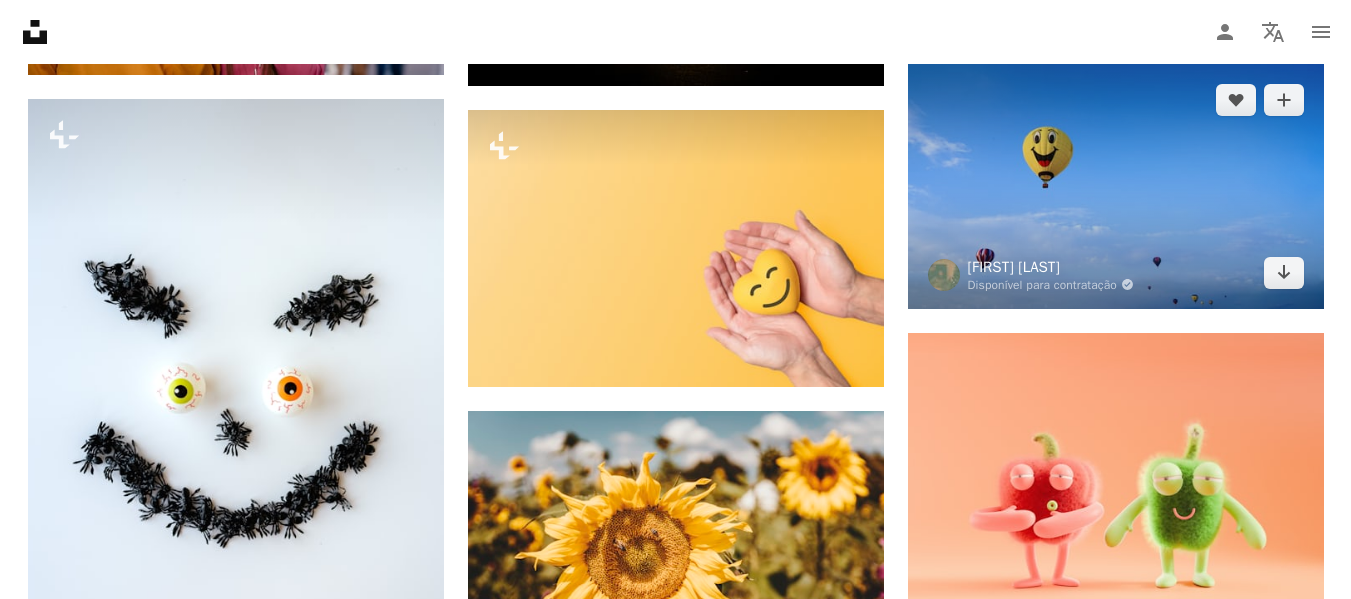 click on "Echo Wu" at bounding box center (1051, 267) 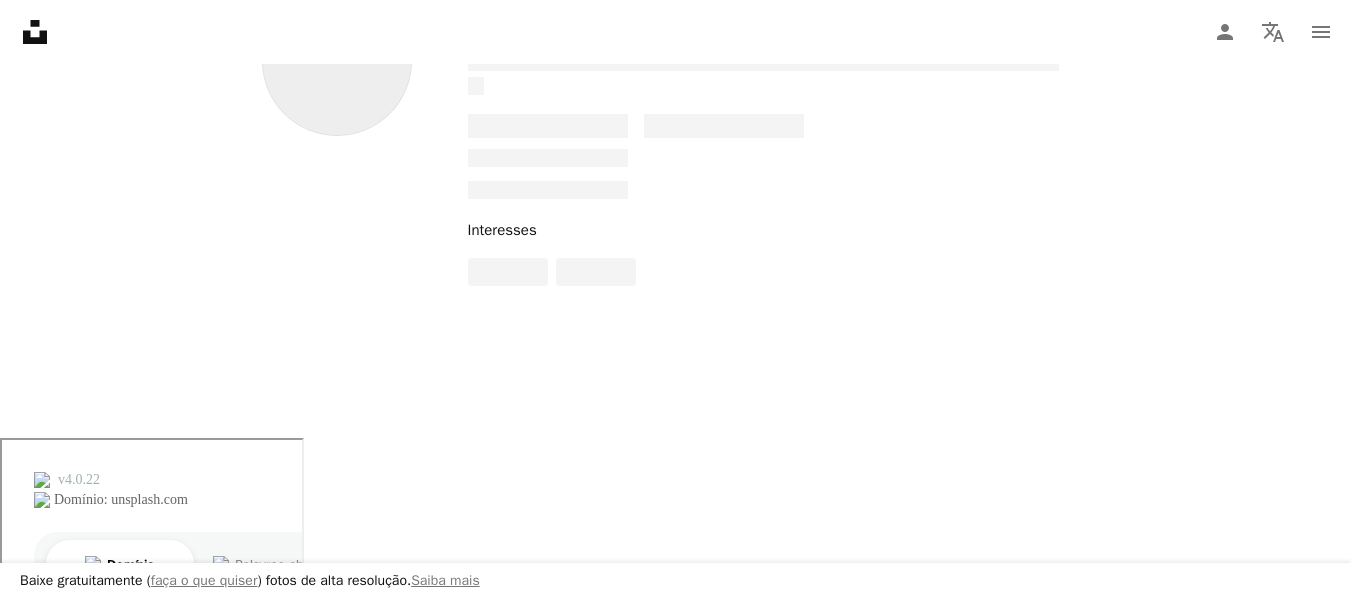 scroll, scrollTop: 0, scrollLeft: 0, axis: both 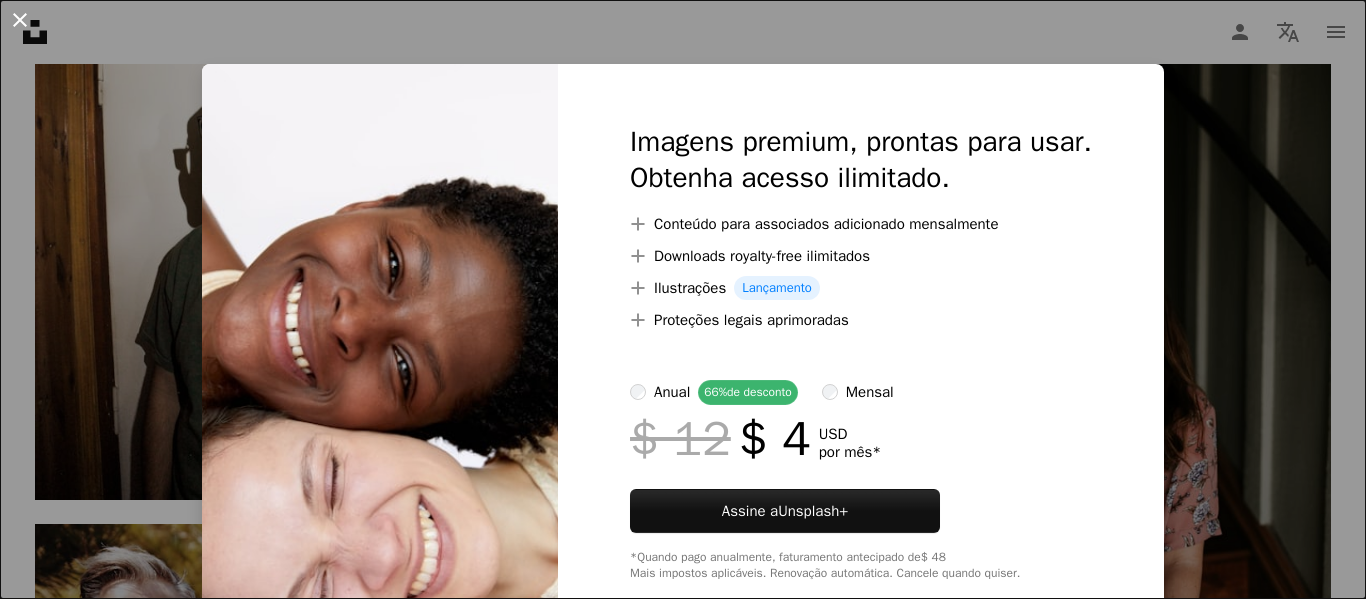 click on "An X shape" at bounding box center (20, 20) 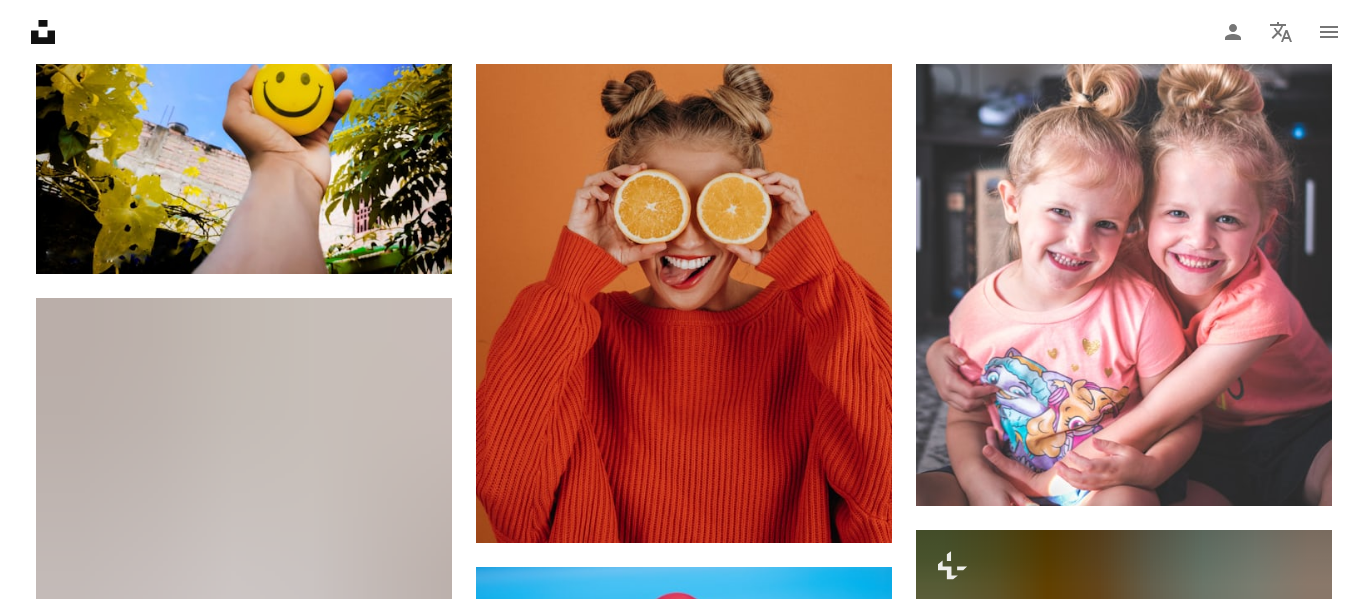 scroll, scrollTop: 43903, scrollLeft: 0, axis: vertical 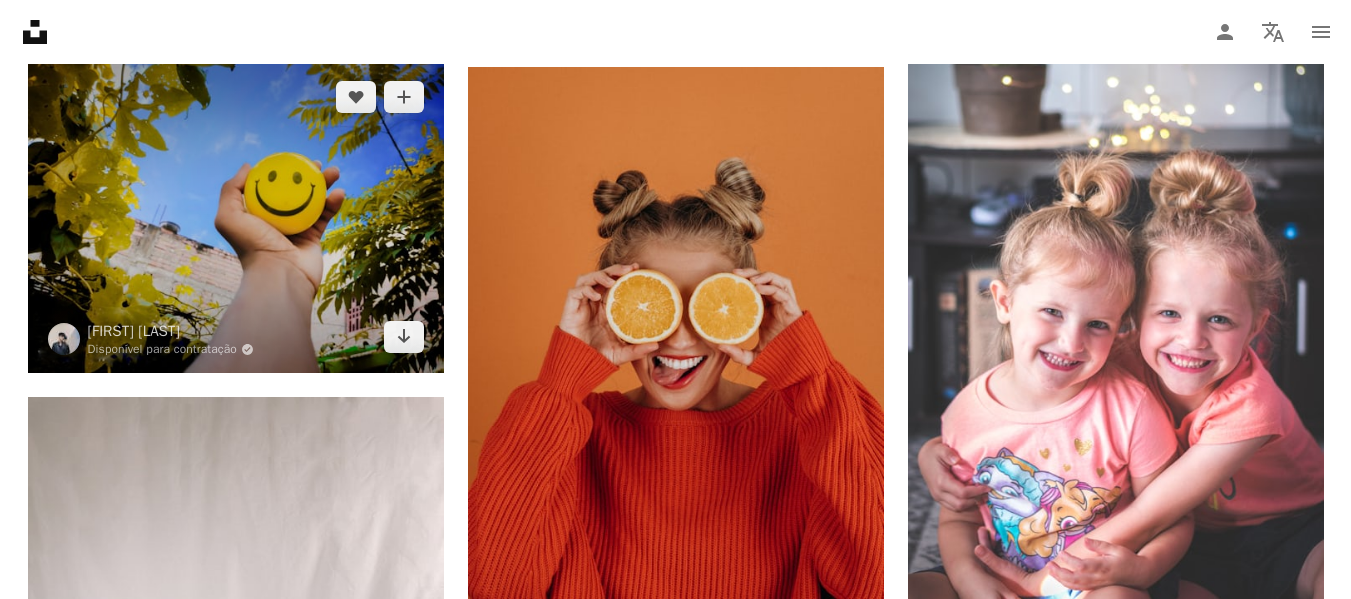 click at bounding box center [236, 217] 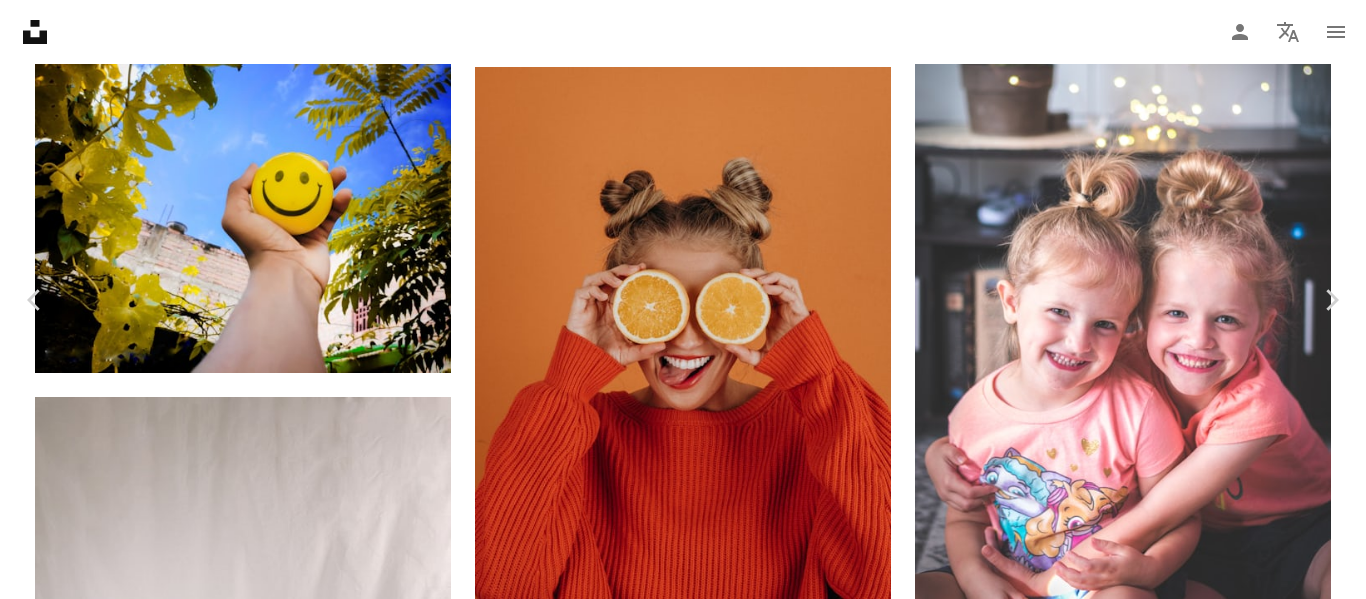 click on "Baixar gratuitamente" at bounding box center [1150, 6298] 